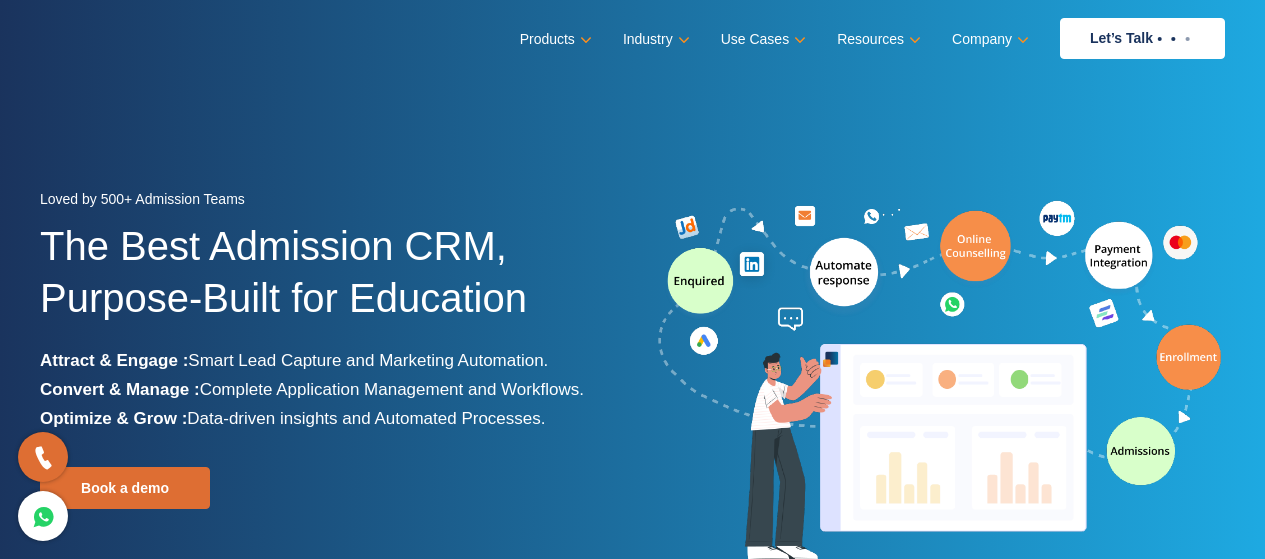 scroll, scrollTop: 0, scrollLeft: 0, axis: both 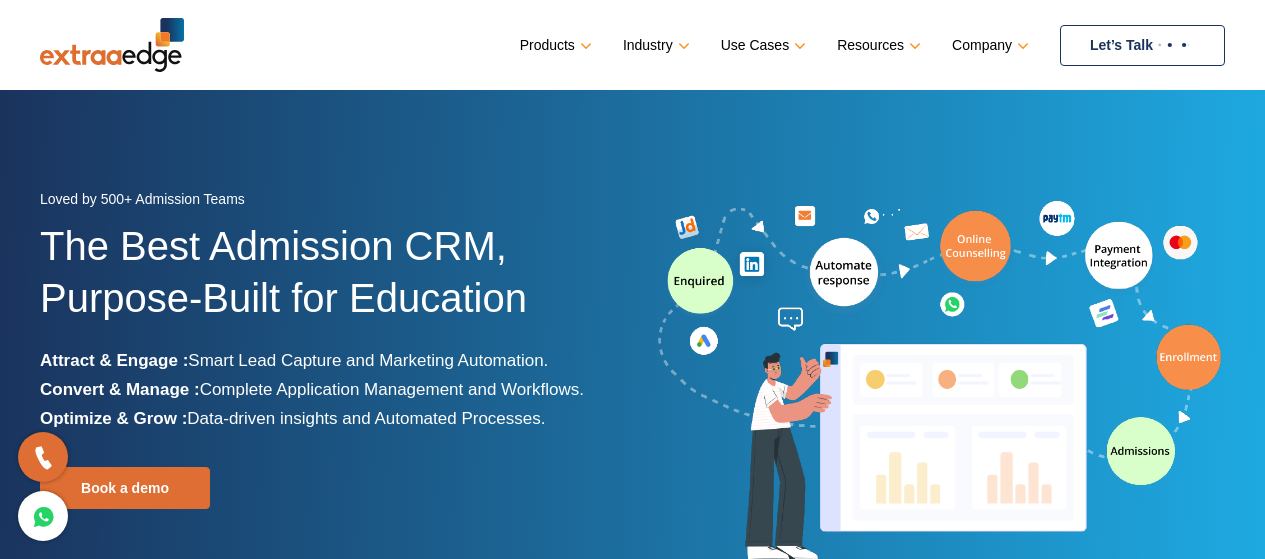 click on "Let’s Talk" at bounding box center [1142, 45] 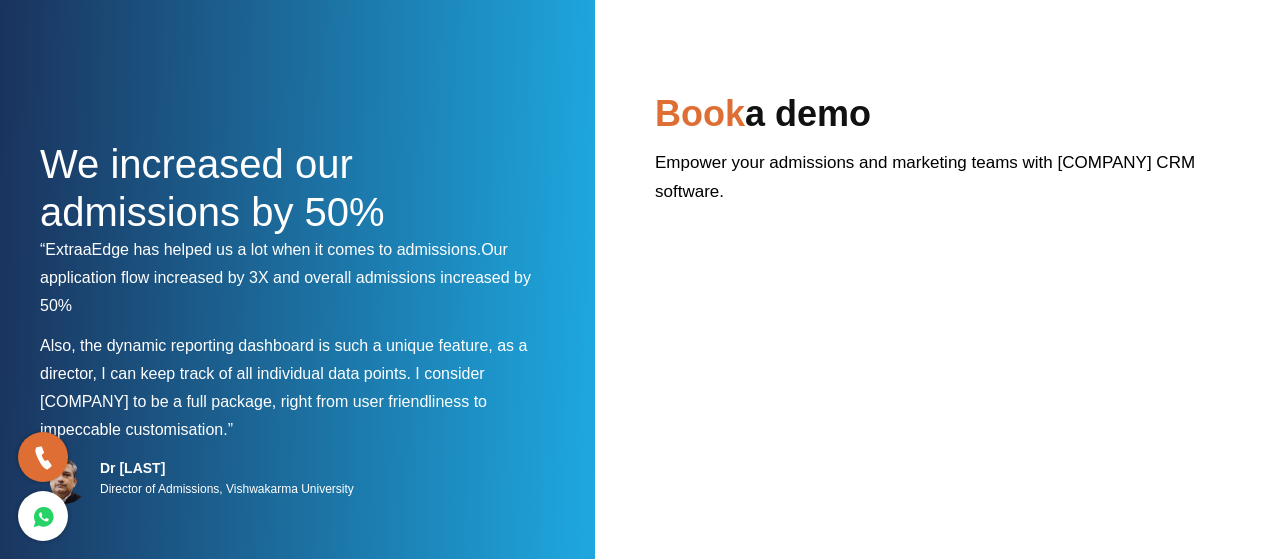 scroll, scrollTop: 0, scrollLeft: 0, axis: both 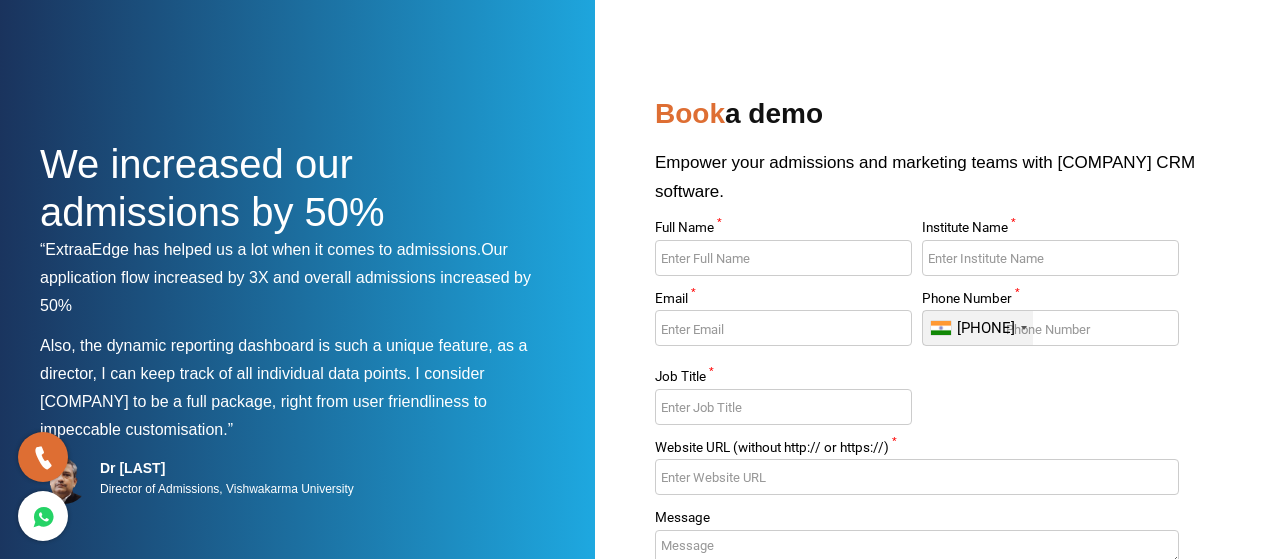 click on "Full Name   *" at bounding box center (783, 258) 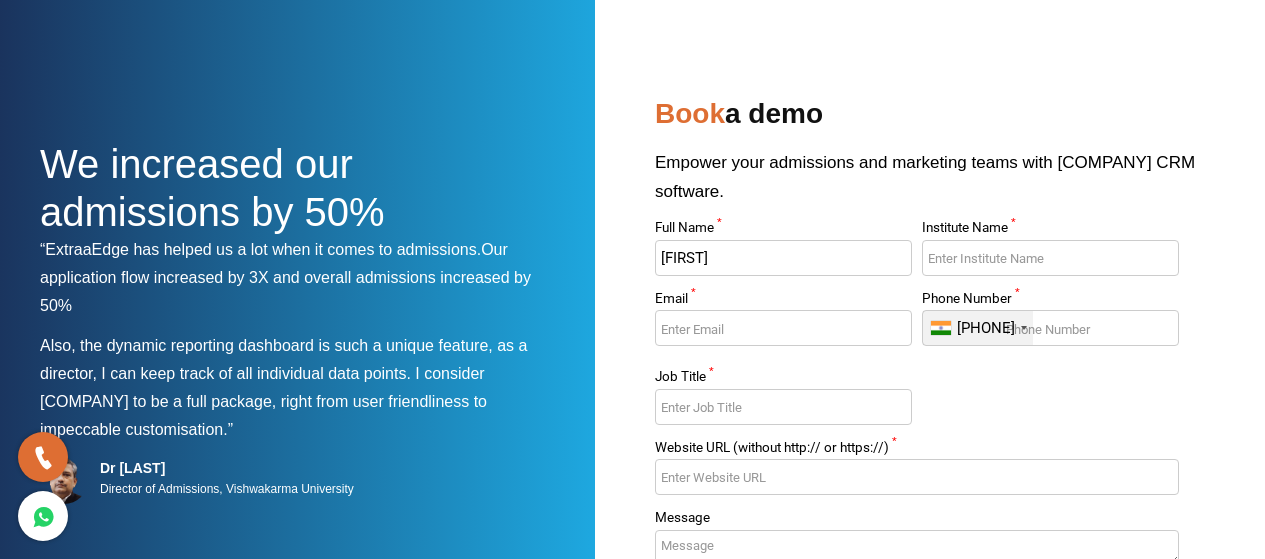 type on "[FIRST]" 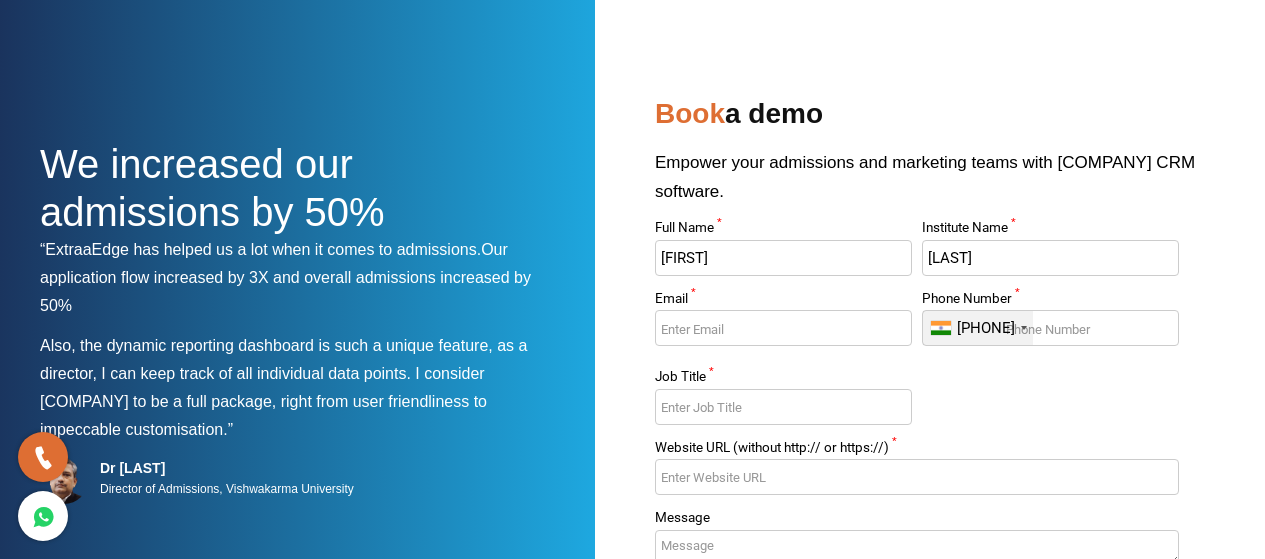 type on "[LAST]" 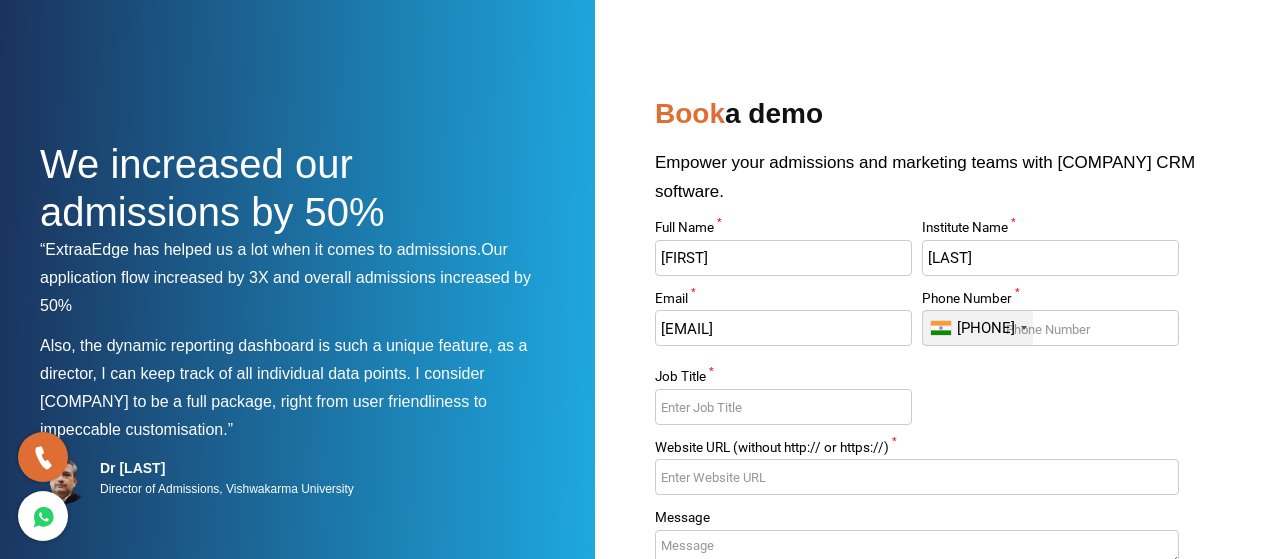 type on "[EMAIL]" 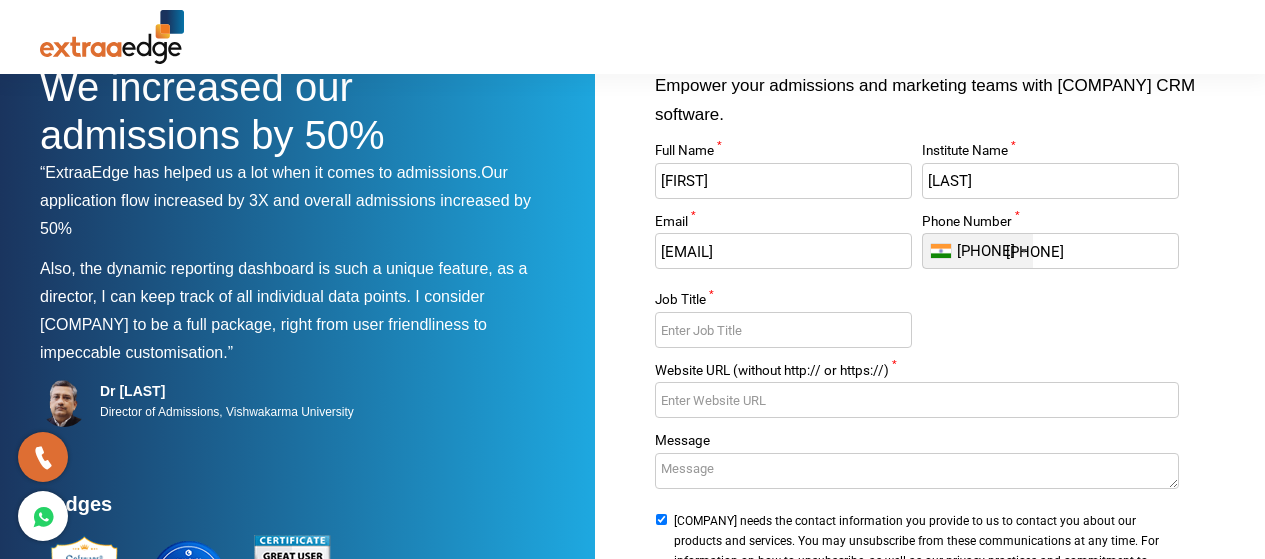 scroll, scrollTop: 100, scrollLeft: 0, axis: vertical 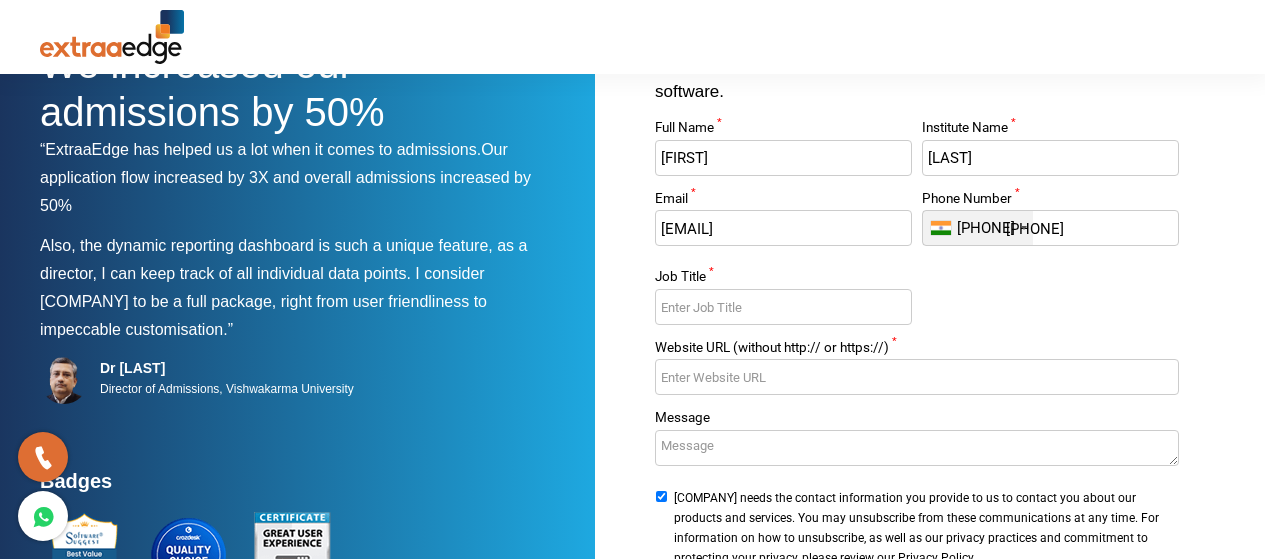 type on "[PHONE]" 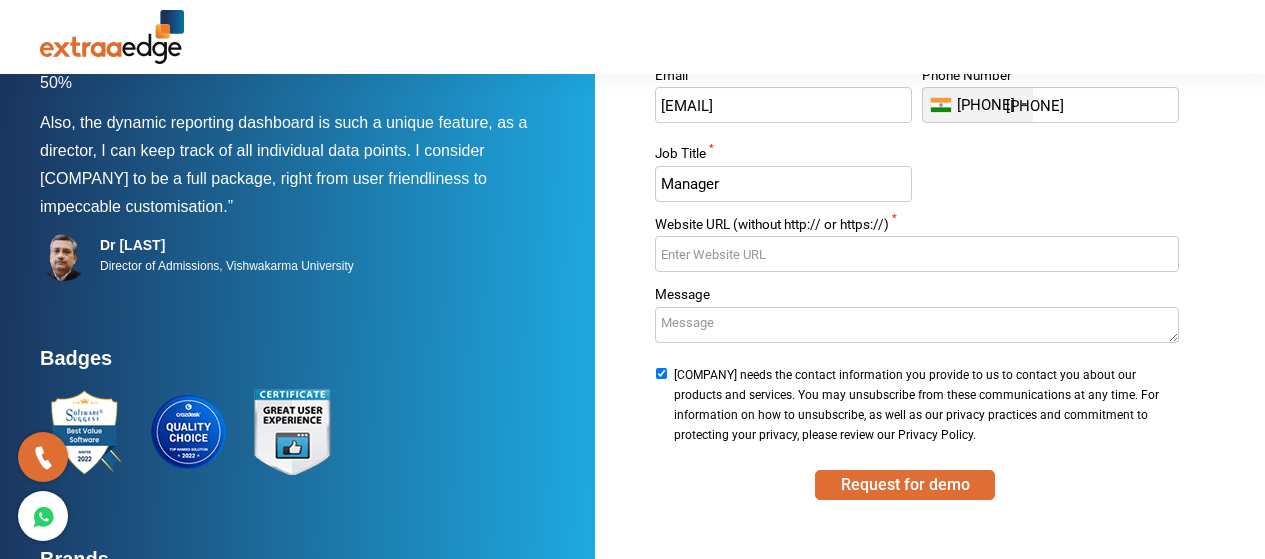 scroll, scrollTop: 200, scrollLeft: 0, axis: vertical 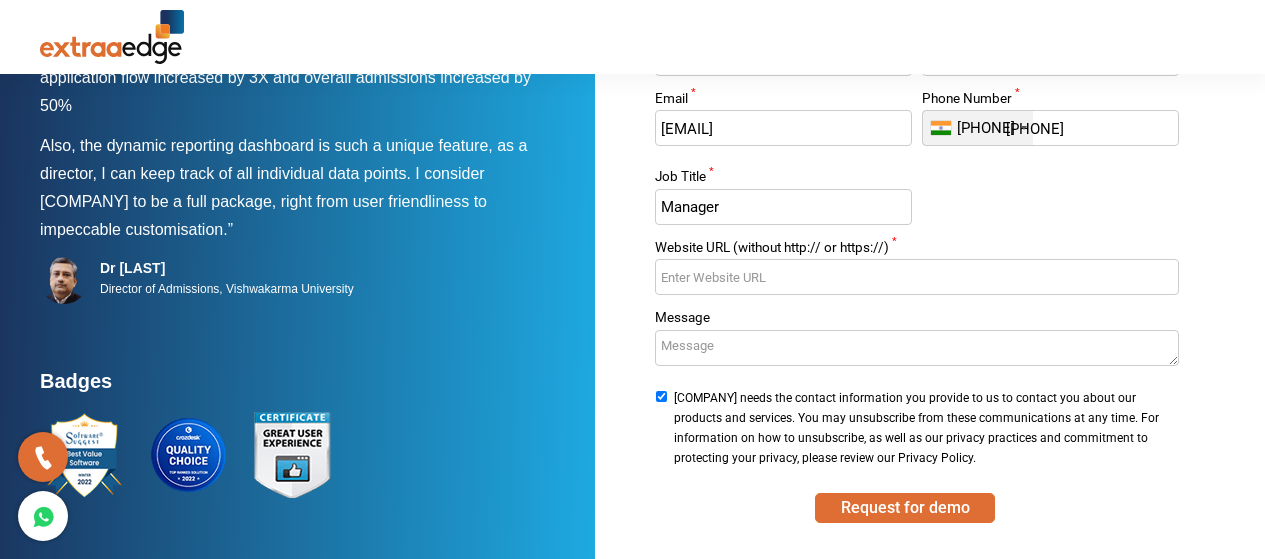 type on "Manager" 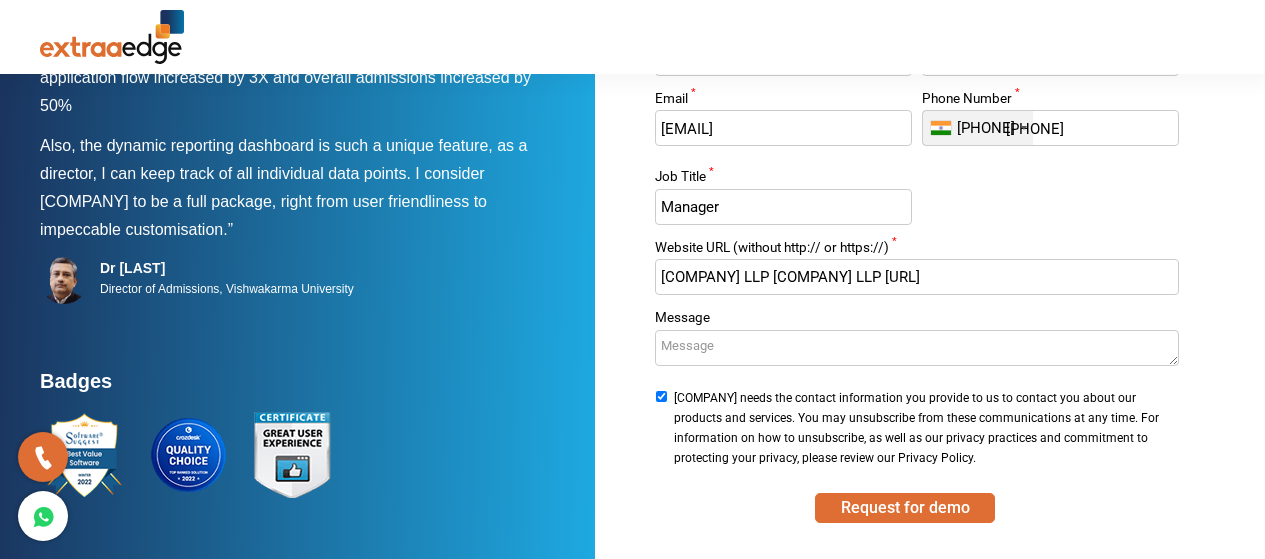 click on "[COMPANY] LLP [COMPANY] LLP [URL]" at bounding box center (916, 277) 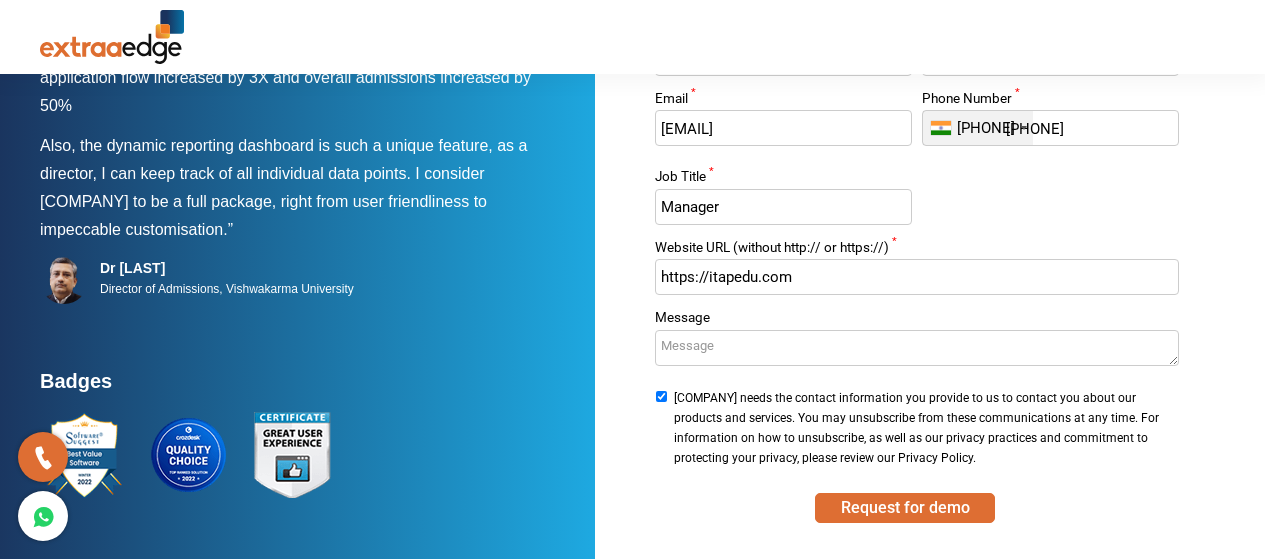 click on "https://itapedu.com" at bounding box center (916, 277) 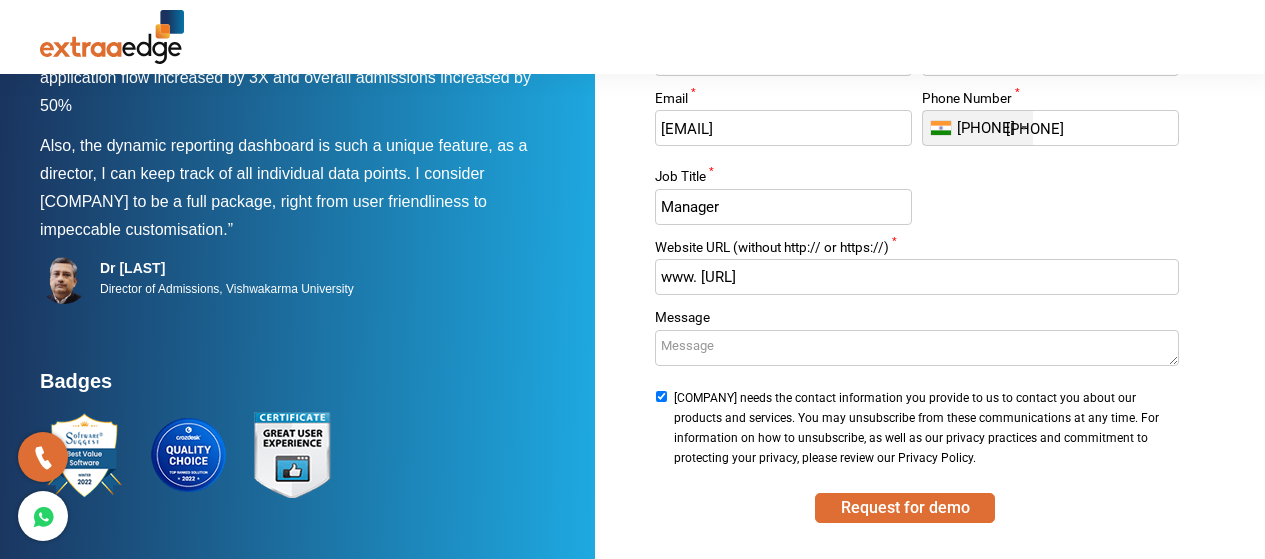 type on "www. [URL]" 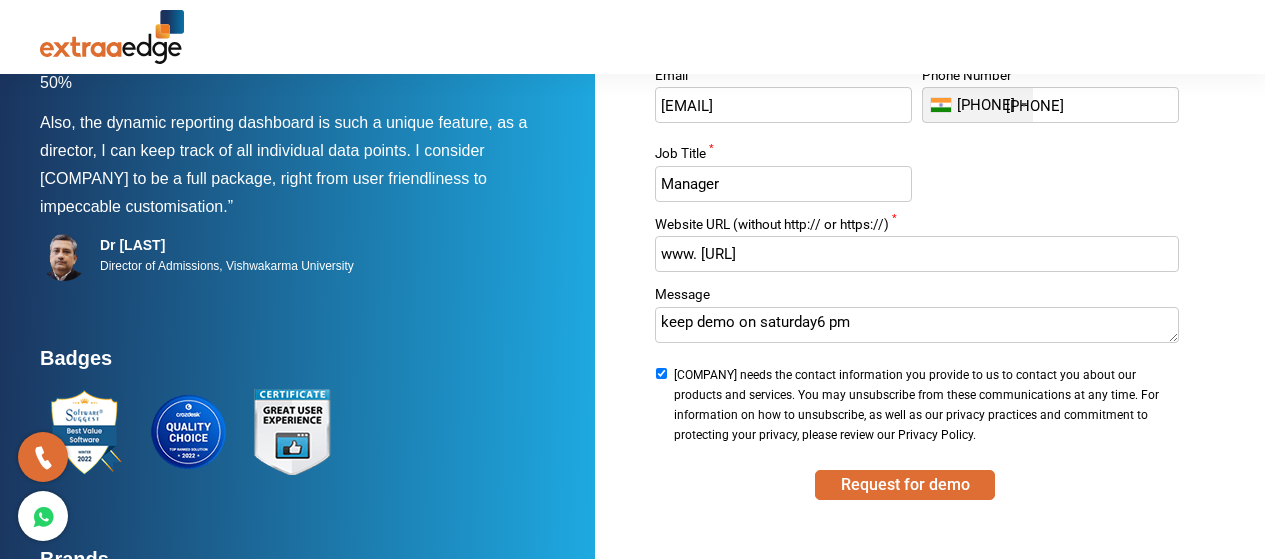 scroll, scrollTop: 200, scrollLeft: 0, axis: vertical 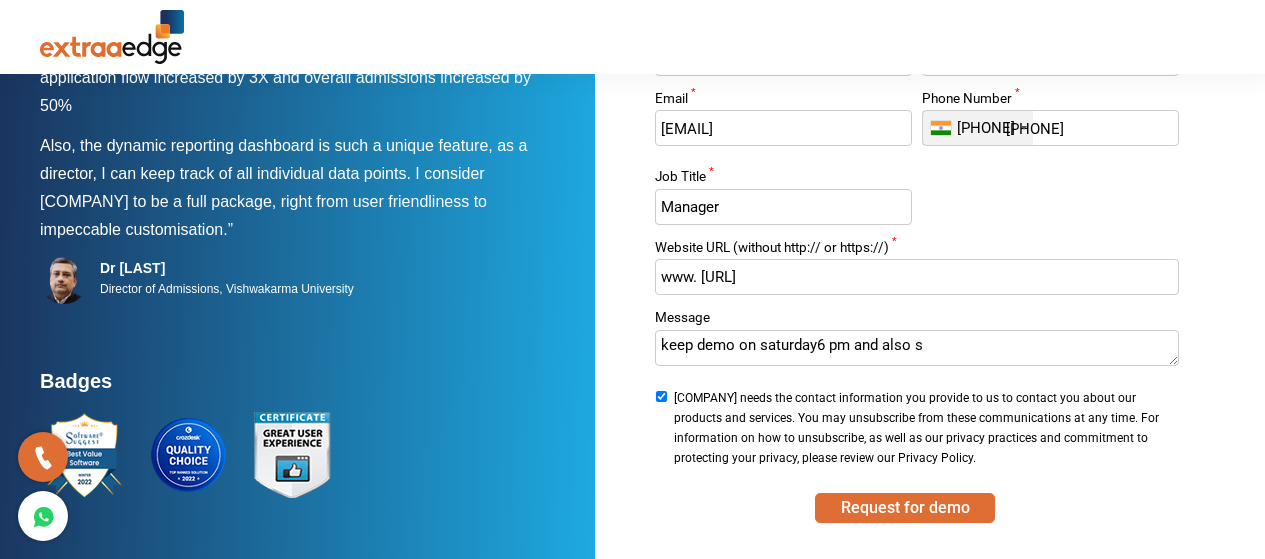 click on "keep demo on saturday6 pm and also s" at bounding box center (916, 348) 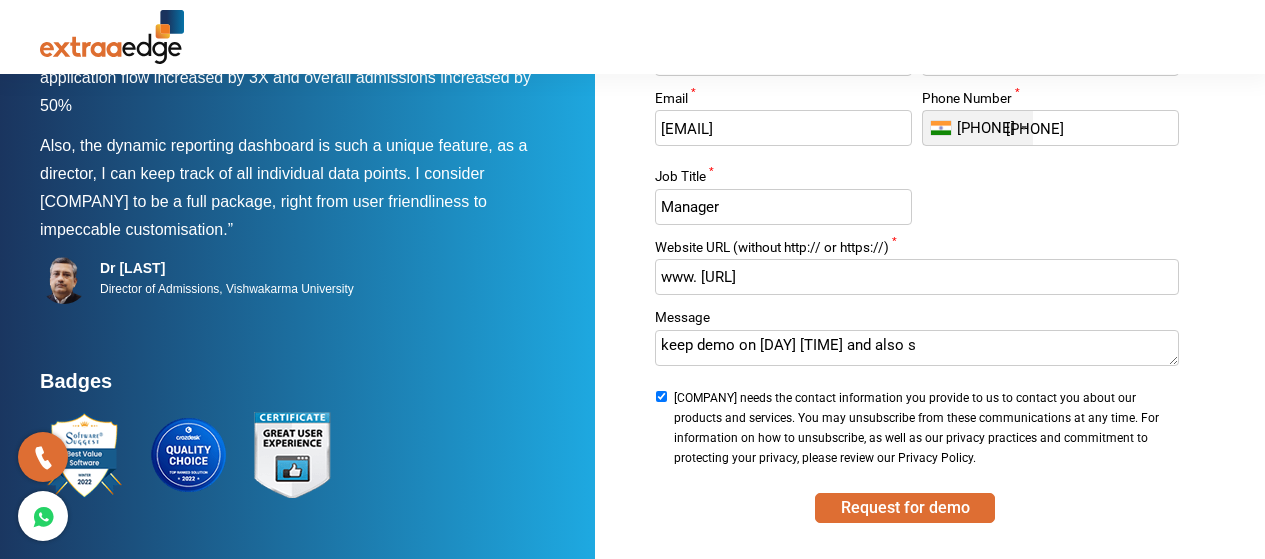 click on "keep demo on [DAY] [TIME] and also s" at bounding box center [916, 348] 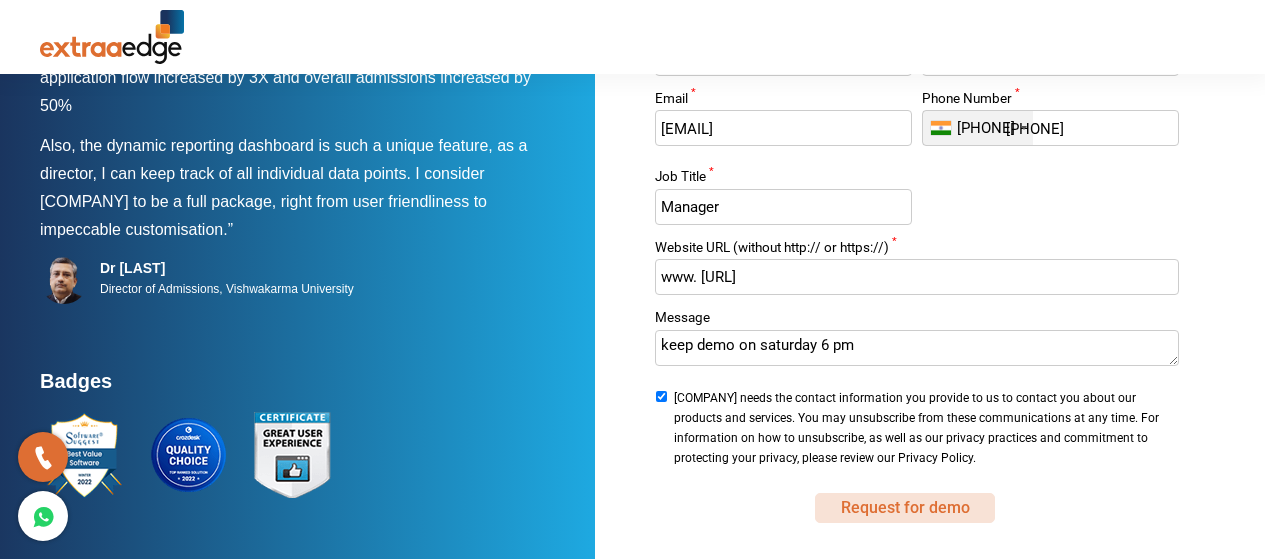 type on "keep demo on saturday 6 pm" 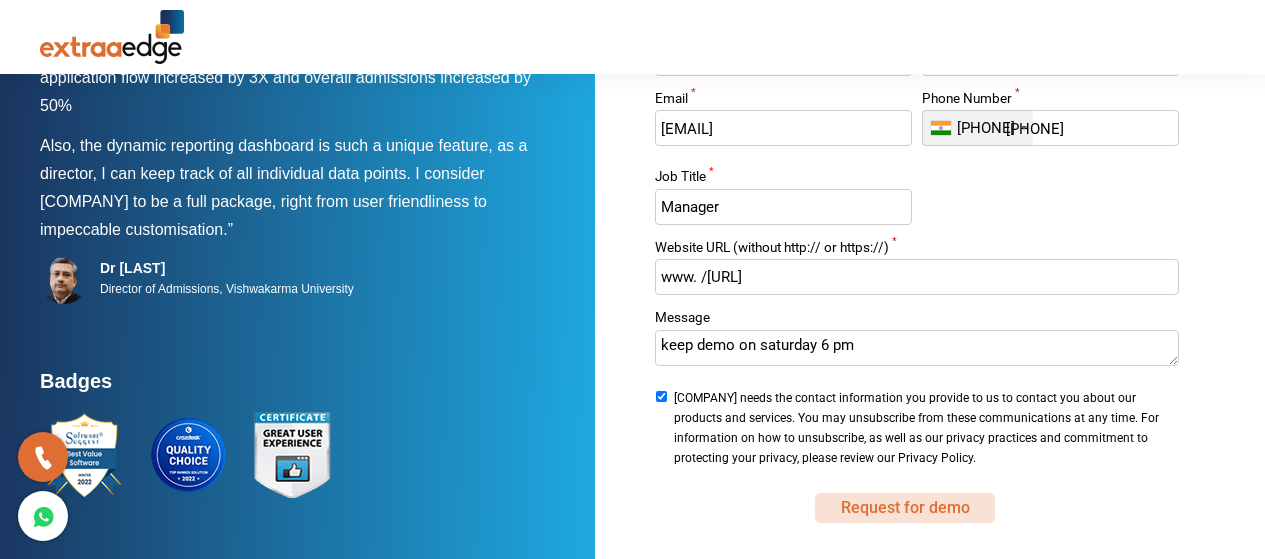click on "Request for demo" at bounding box center (905, 508) 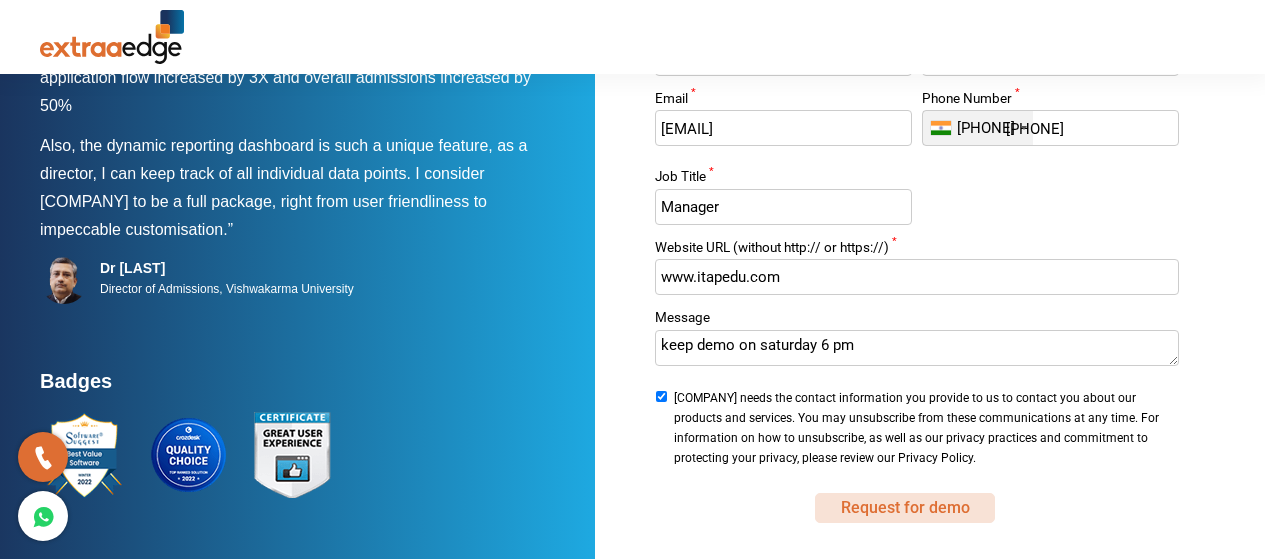 type on "www.itapedu.com" 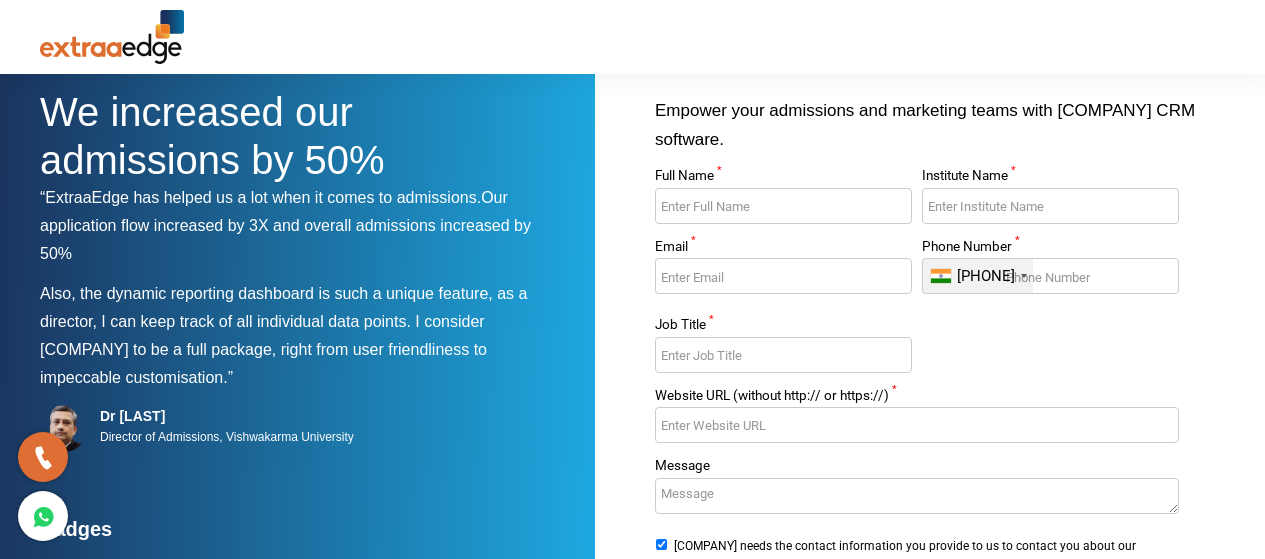 scroll, scrollTop: 0, scrollLeft: 0, axis: both 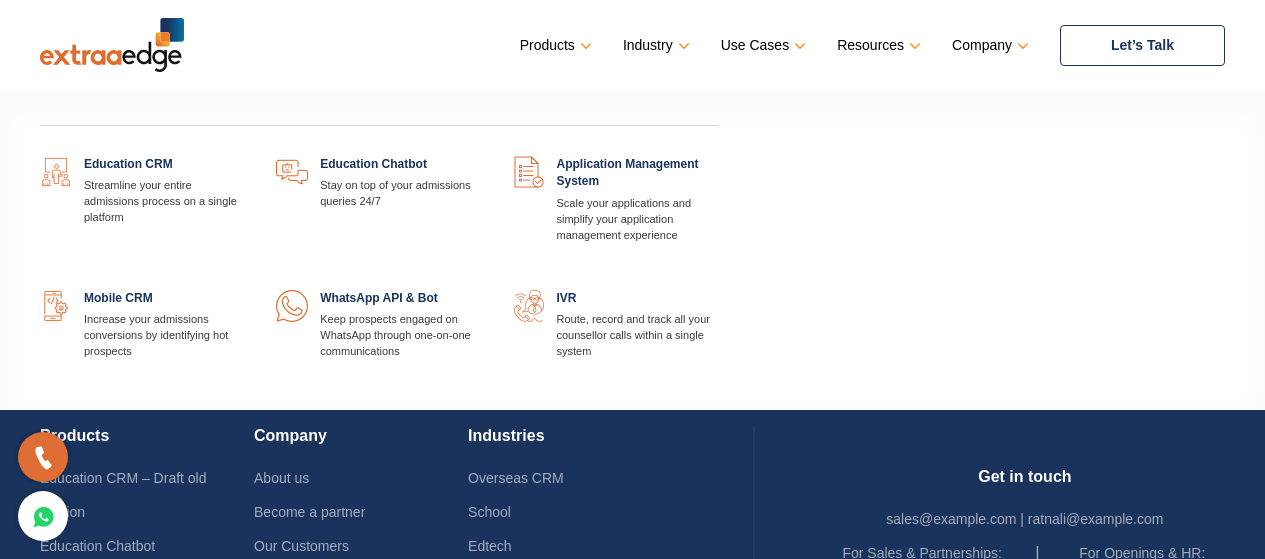 click on "Products" at bounding box center (554, 45) 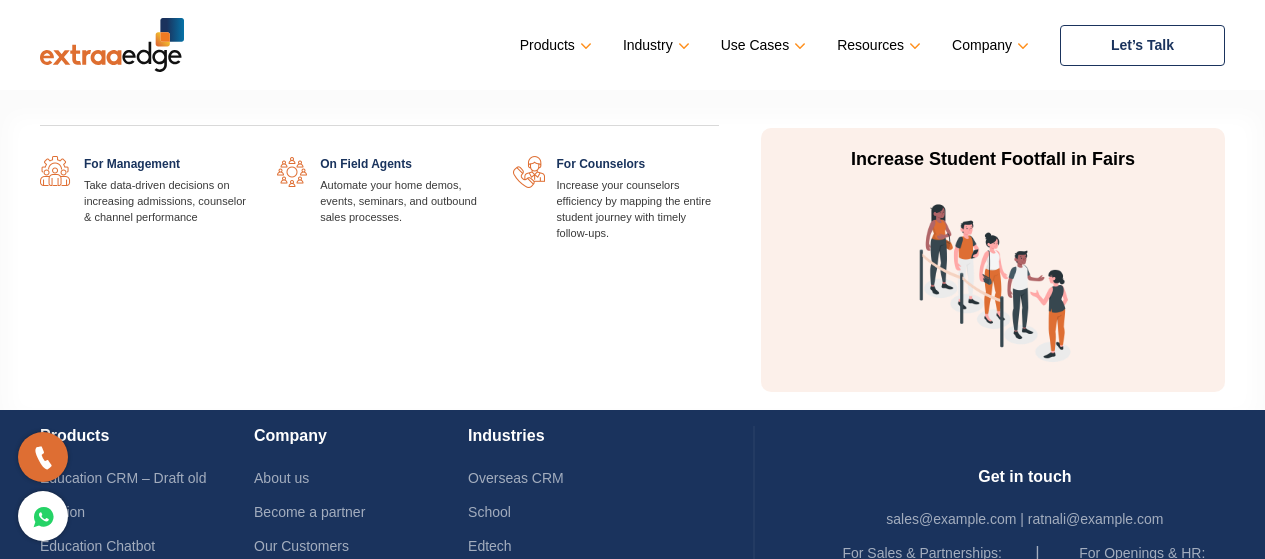click on "Use Cases" at bounding box center (554, 45) 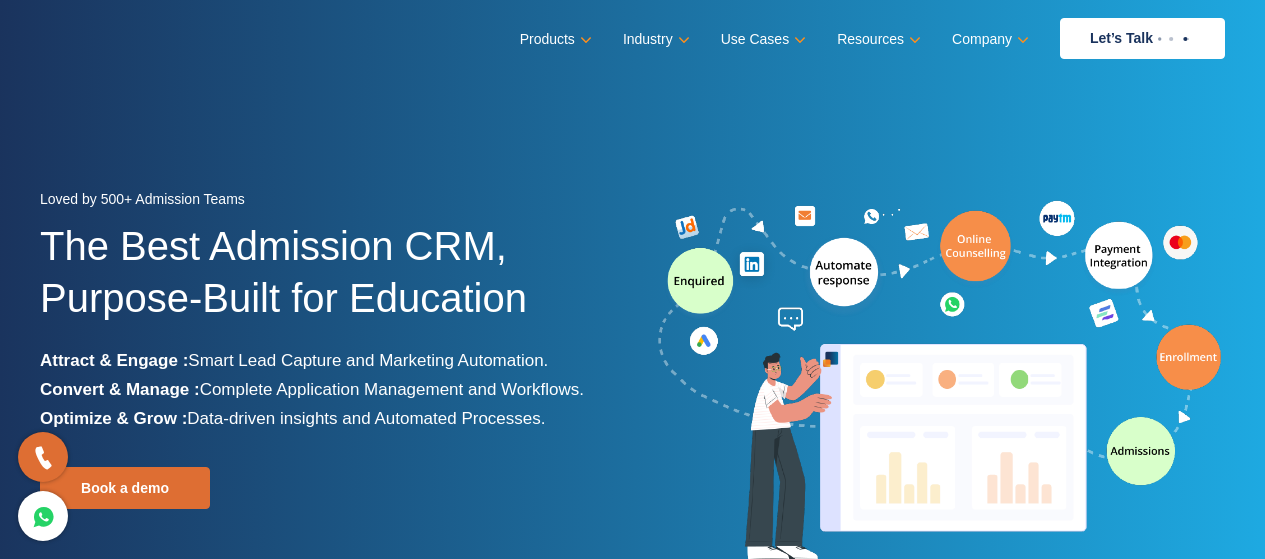 scroll, scrollTop: 0, scrollLeft: 0, axis: both 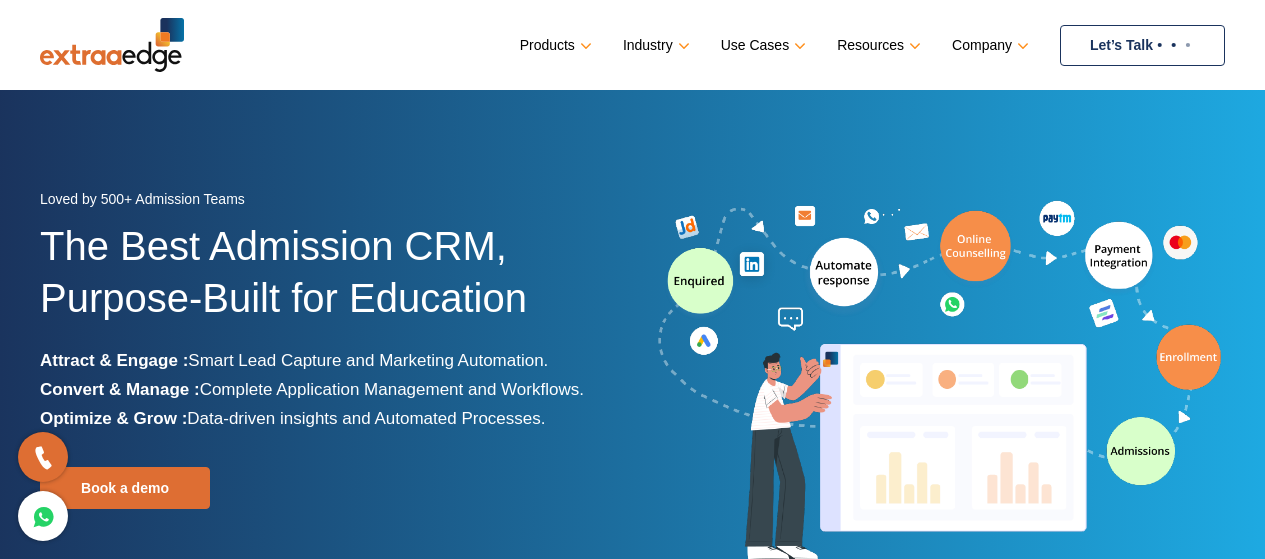 click on "Let’s Talk" at bounding box center (1142, 45) 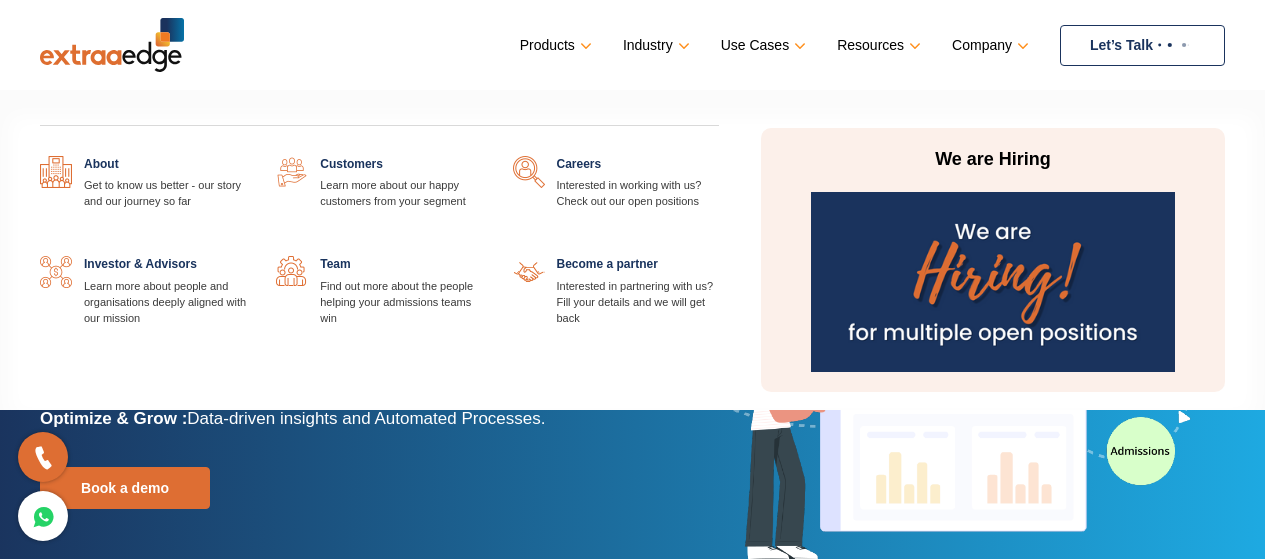 click on "Company" at bounding box center (554, 45) 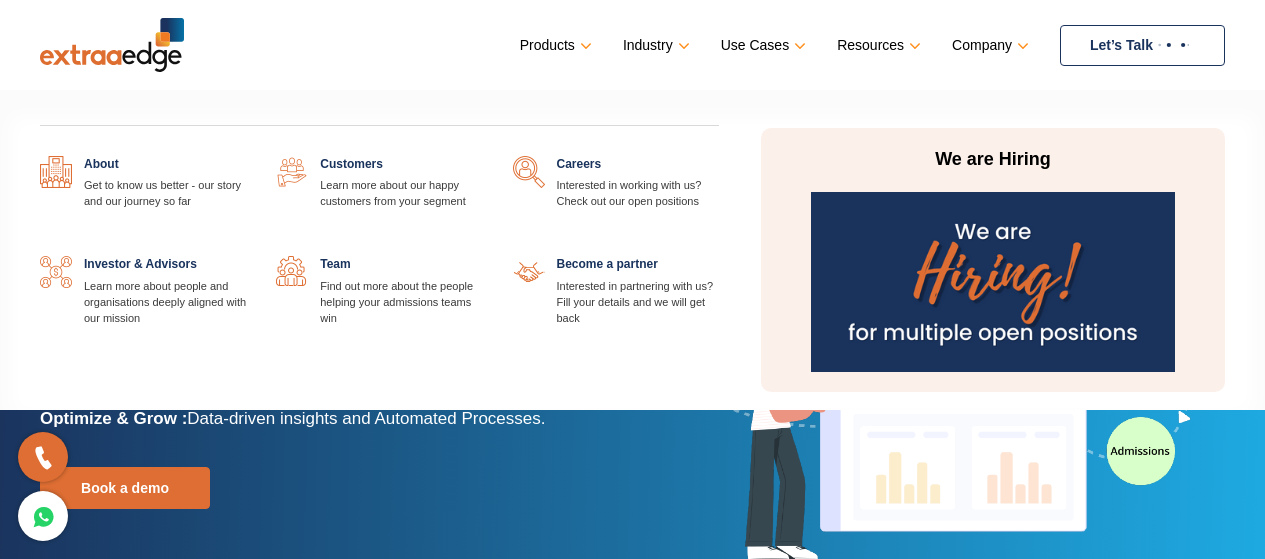 click at bounding box center (246, 156) 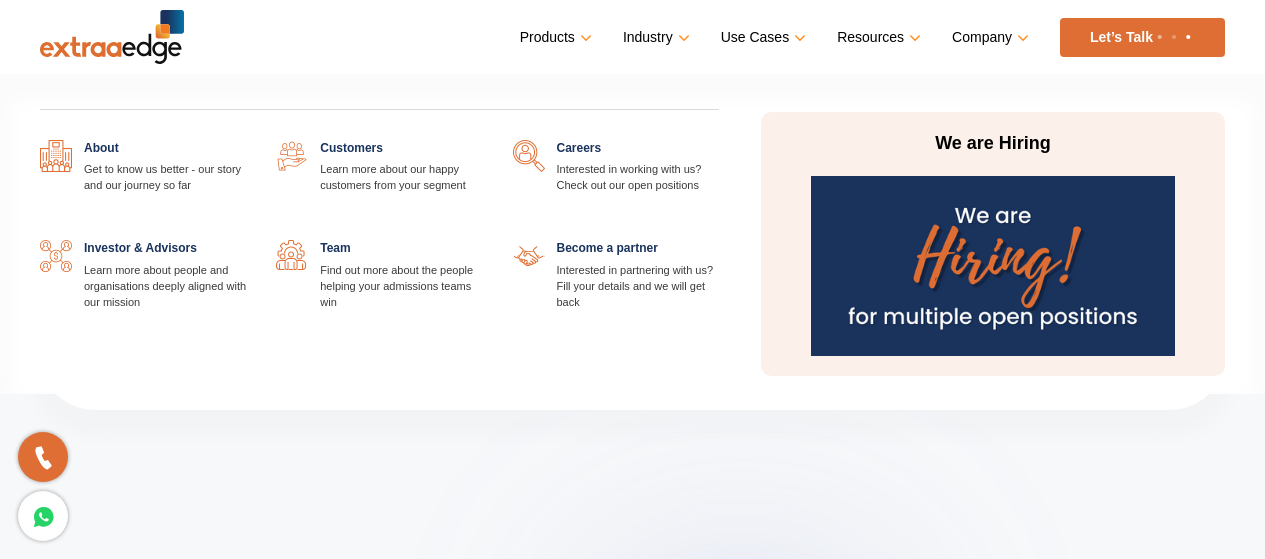scroll, scrollTop: 700, scrollLeft: 0, axis: vertical 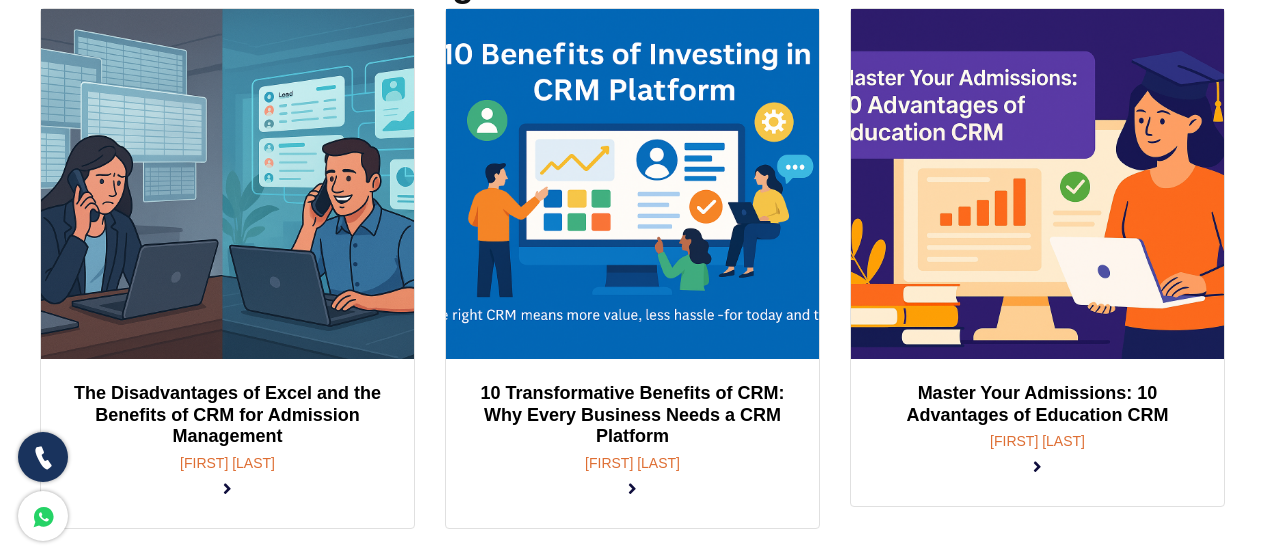 click at bounding box center [43, 457] 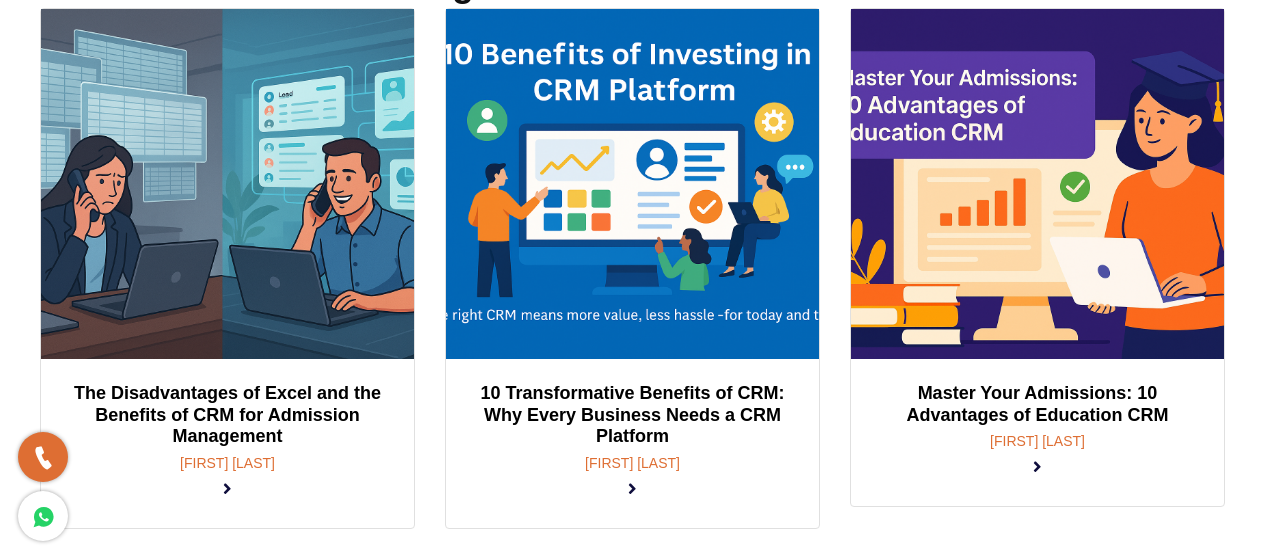 click at bounding box center [43, 516] 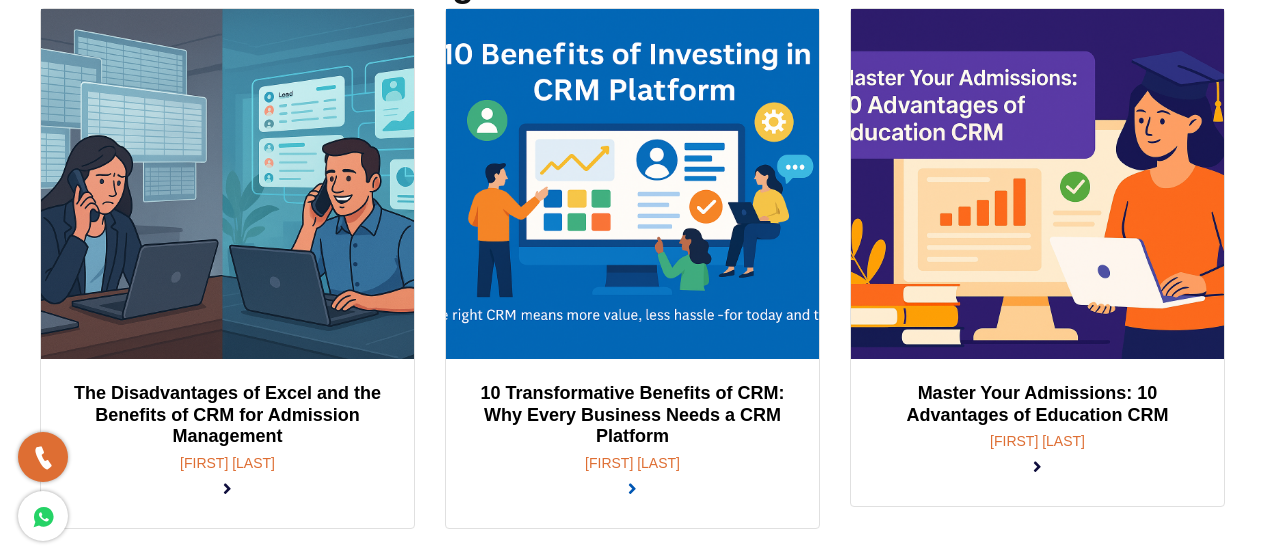 scroll, scrollTop: 0, scrollLeft: 0, axis: both 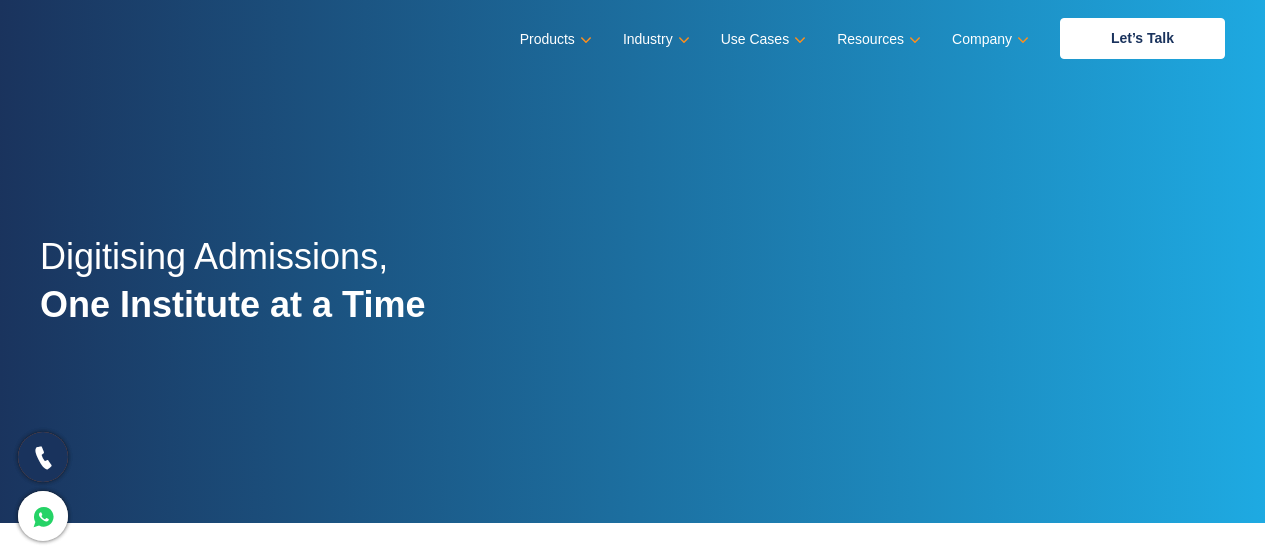 click at bounding box center (43, 457) 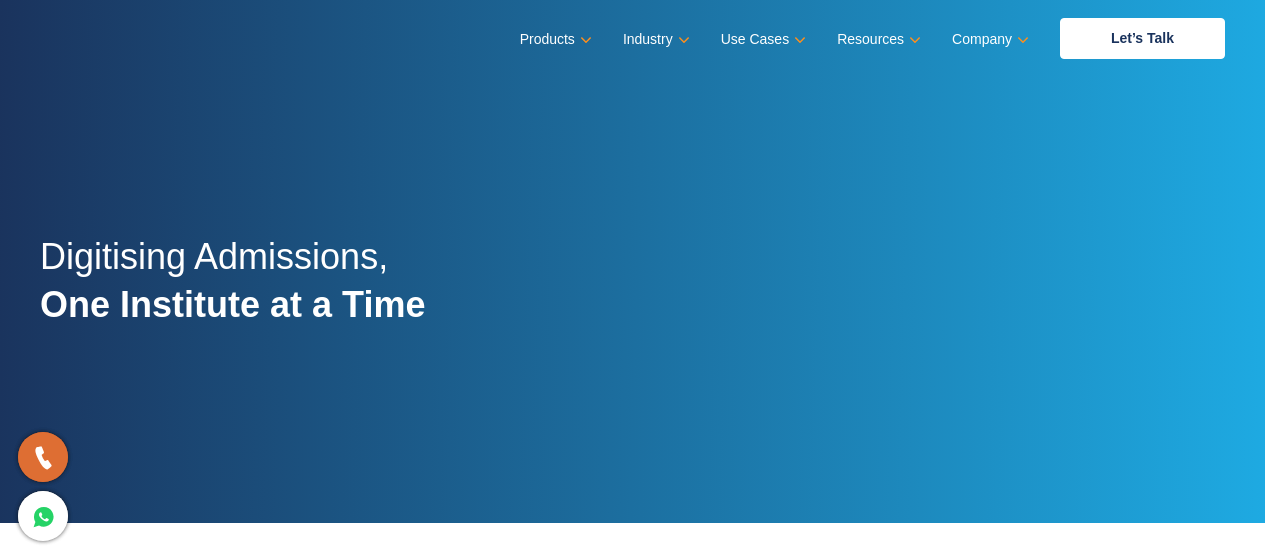 click at bounding box center (43, 516) 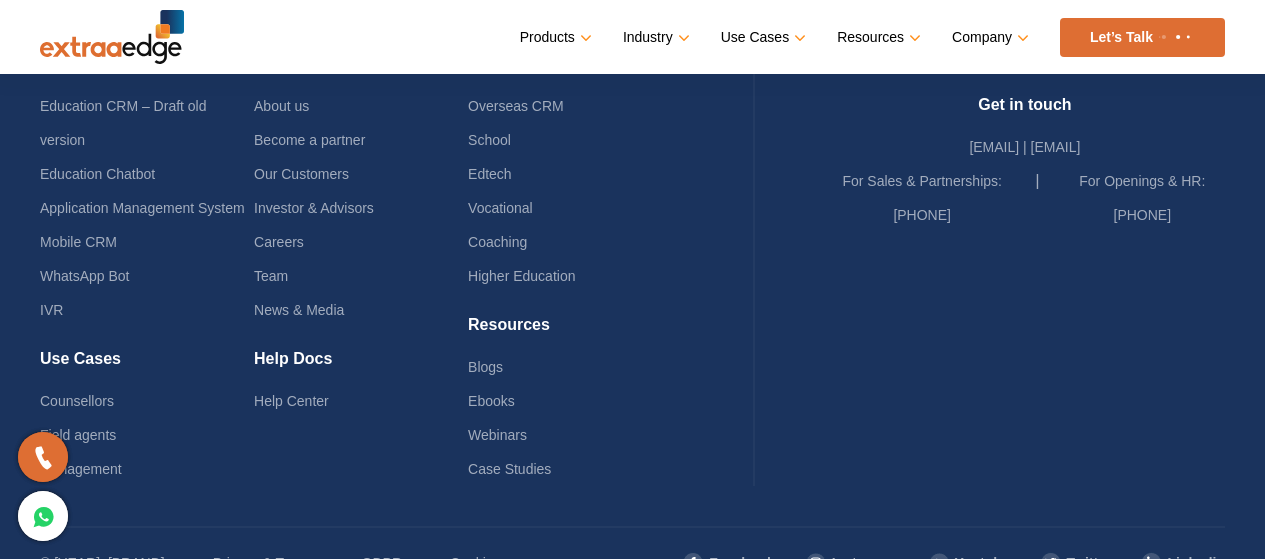 scroll, scrollTop: 4583, scrollLeft: 0, axis: vertical 